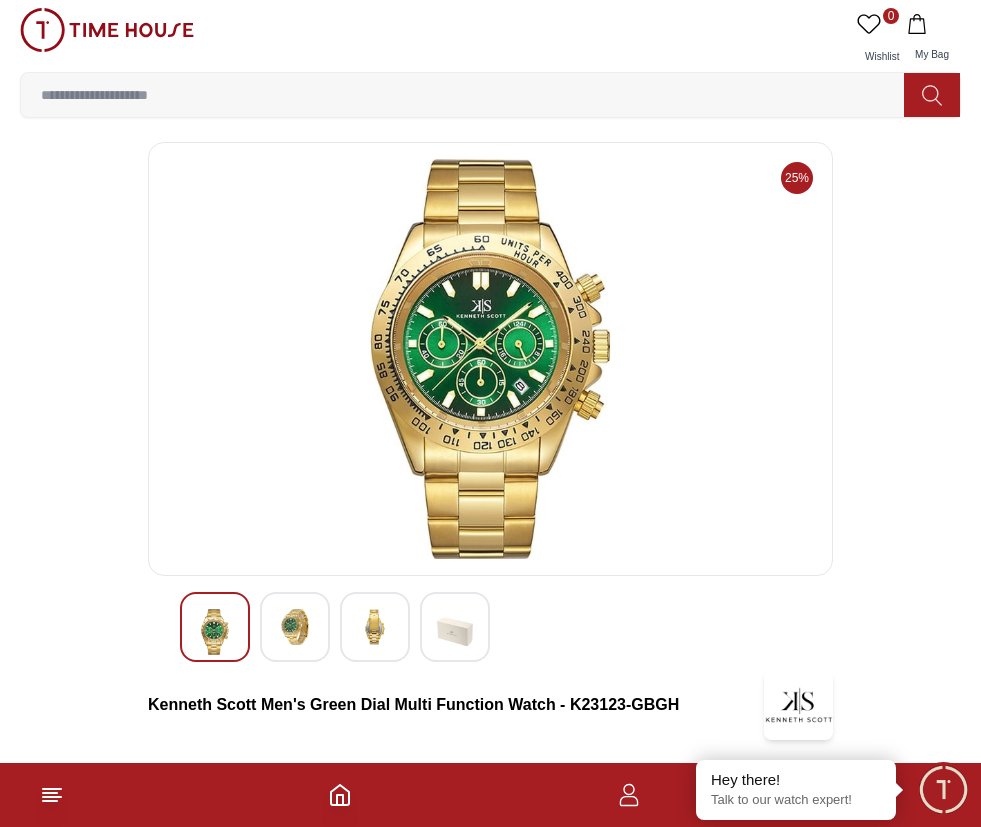 scroll, scrollTop: 0, scrollLeft: 0, axis: both 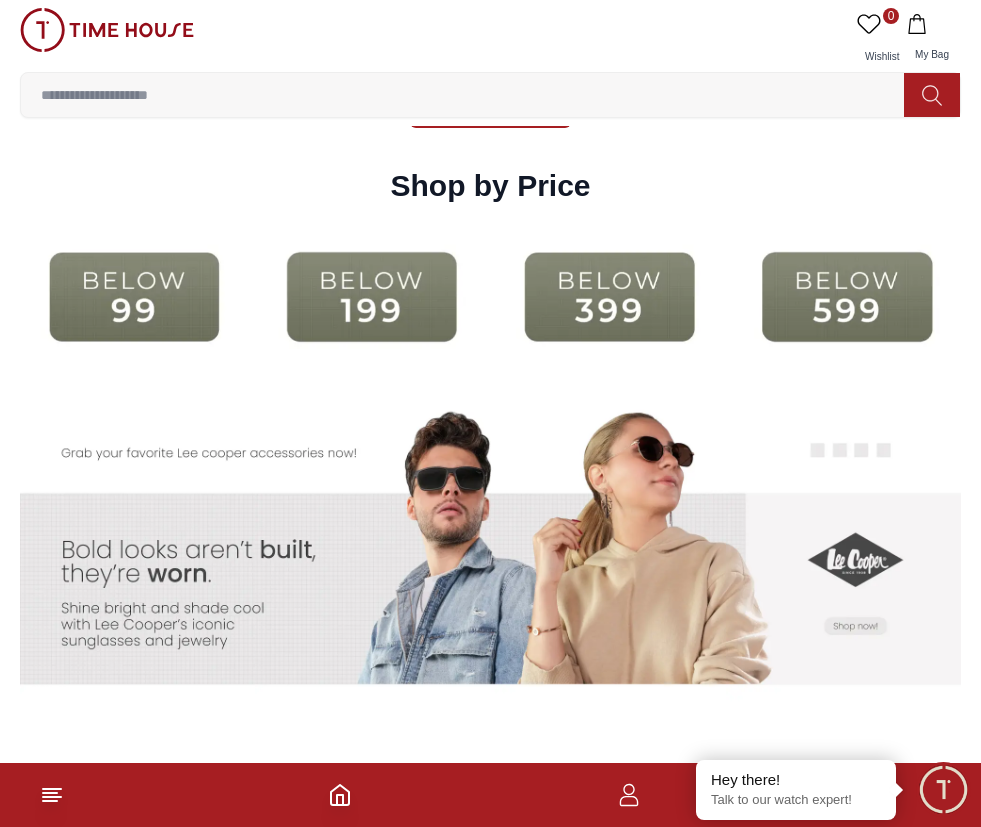 click at bounding box center [372, 297] 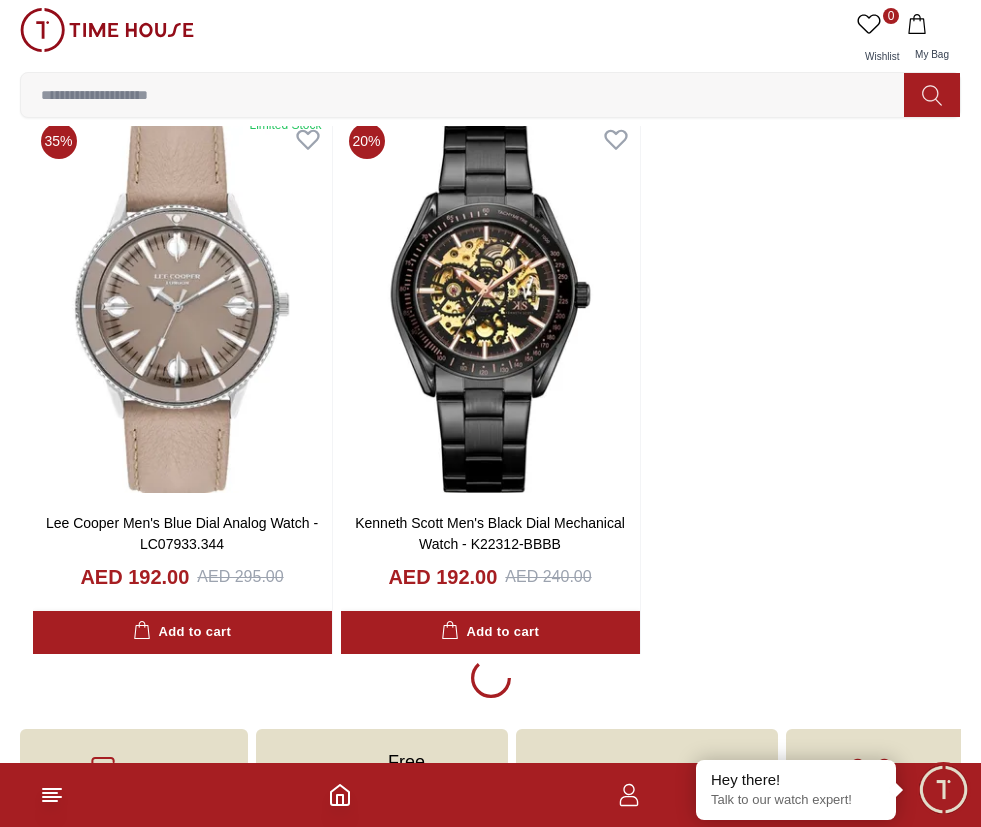 scroll, scrollTop: 3509, scrollLeft: 0, axis: vertical 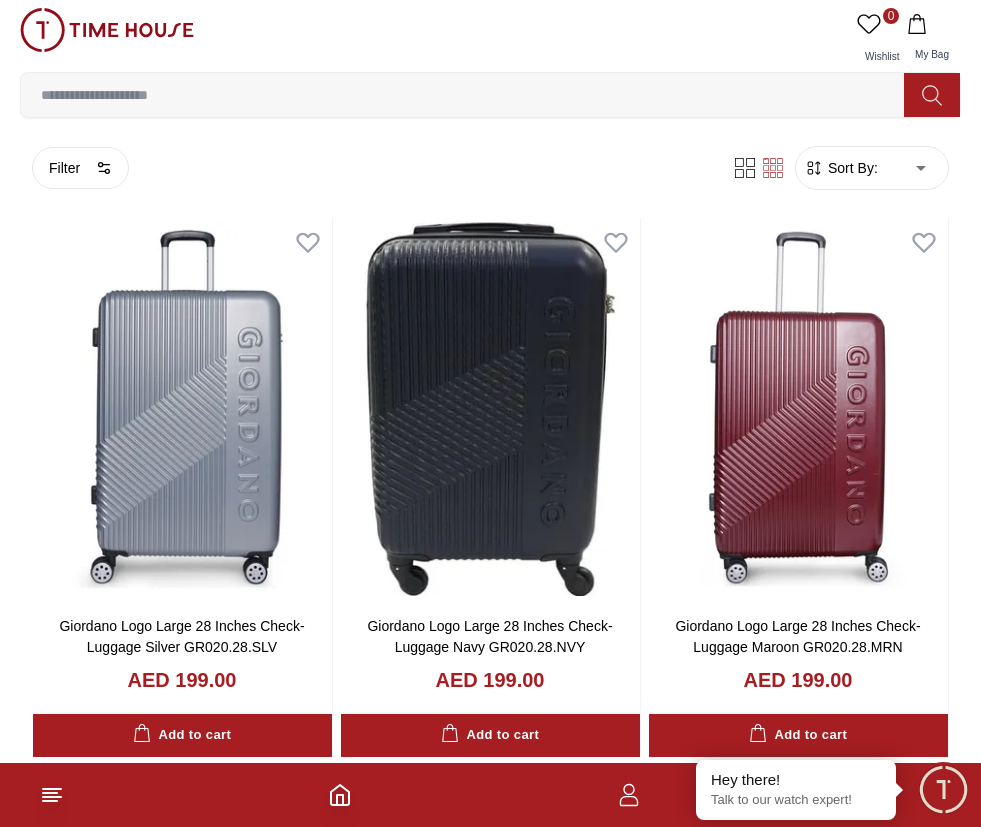 click on "Sort By:" at bounding box center (851, 168) 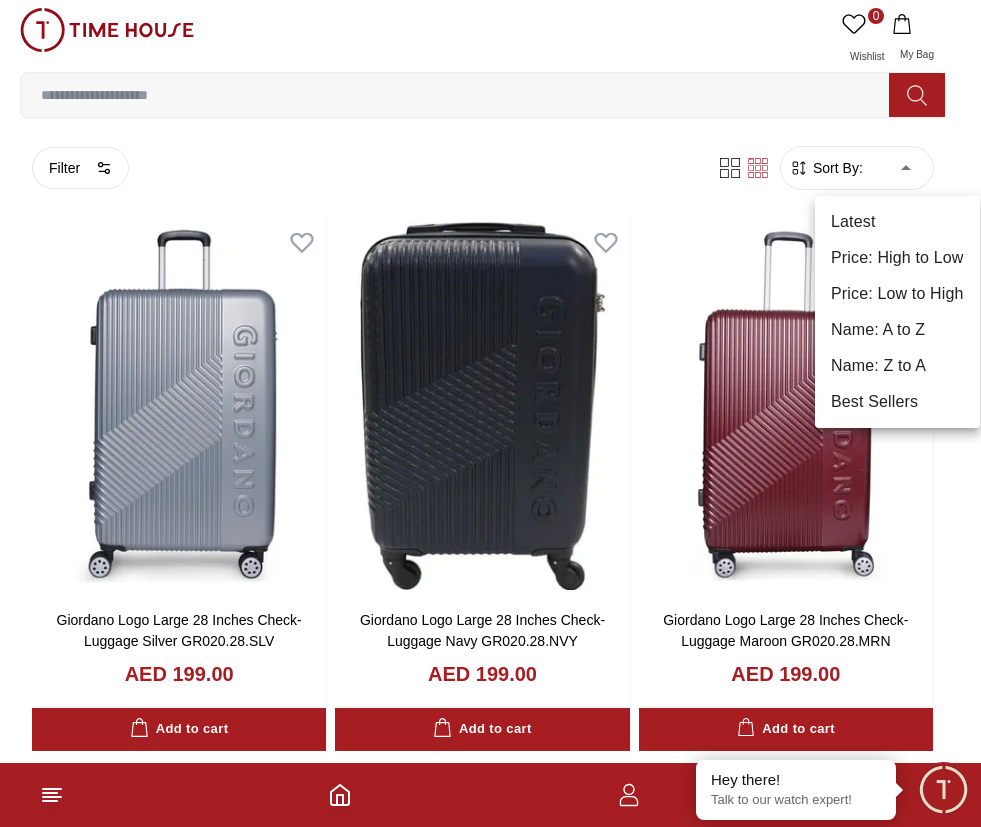 click on "100% Genuine products with International Warranty Shop From UAE | العربية |     Currency    | 0 Wishlist My Bag Help Our Stores My Account 0 Wishlist My Bag Home Brands Lee Cooper Slazenger Kenneth Scott Astro Ecstacy CASIO Lee Cooper Accessories Irus Giordano Color Black Green Blue Red Dark Blue Silver Silver / Black Orange Rose Gold Grey White Mop White White / Rose Gold Silver / Silver Dark Blue / Silver Silver / Gold Silver / Rose Gold Black / Black Black / Silver Black / Rose Gold Gold Yellow Dark Green Brown White / Silver Light Blue Black /Rose Gold Black /Grey Black /Red Black /Black Black / Rose Gold / Black Rose Gold / Black Rose Gold / Black / Black White Mop / Silver Blue / Rose Gold Pink Green /Silver Purple Silver Silver Silver / Blue Black  / Rose Gold Green / Green Blue / Black Blue / Blue Titanum Navy Blue Military Green Blue / Silver Champagne White / Gold White / Gold  Black  Ivory O.Green Peach Green / Silver MOP Light blue Blue  Dark green Light green" at bounding box center [490, 5617] 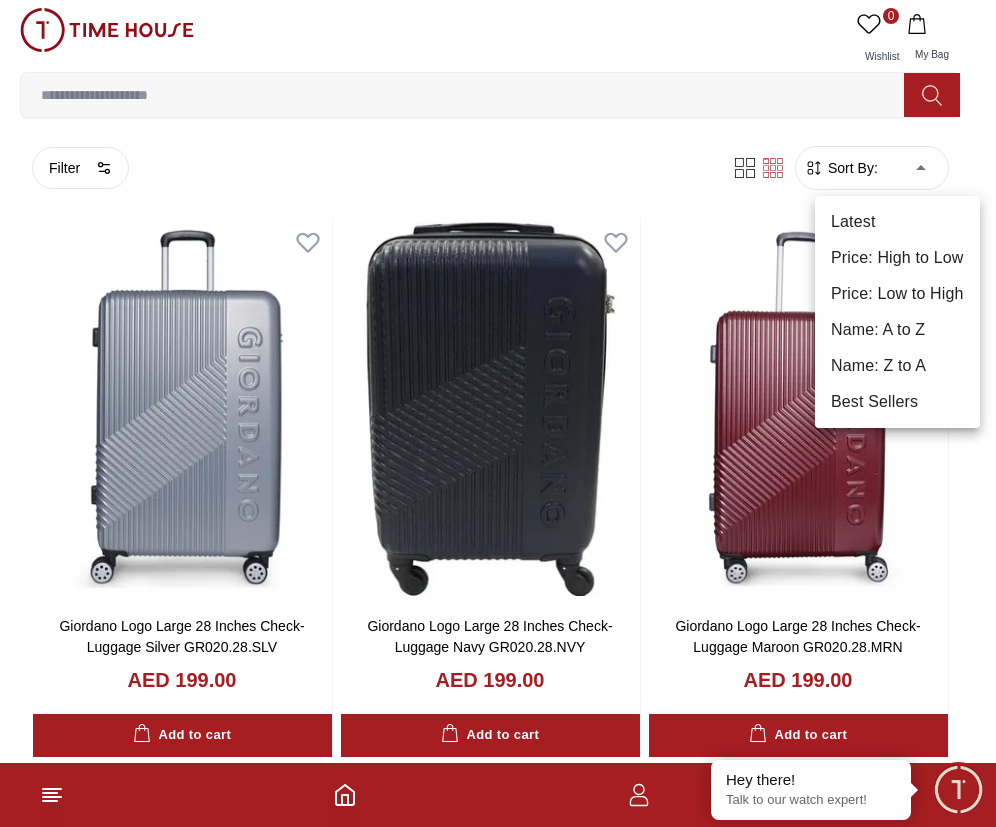 click on "Price: Low to High" at bounding box center [897, 294] 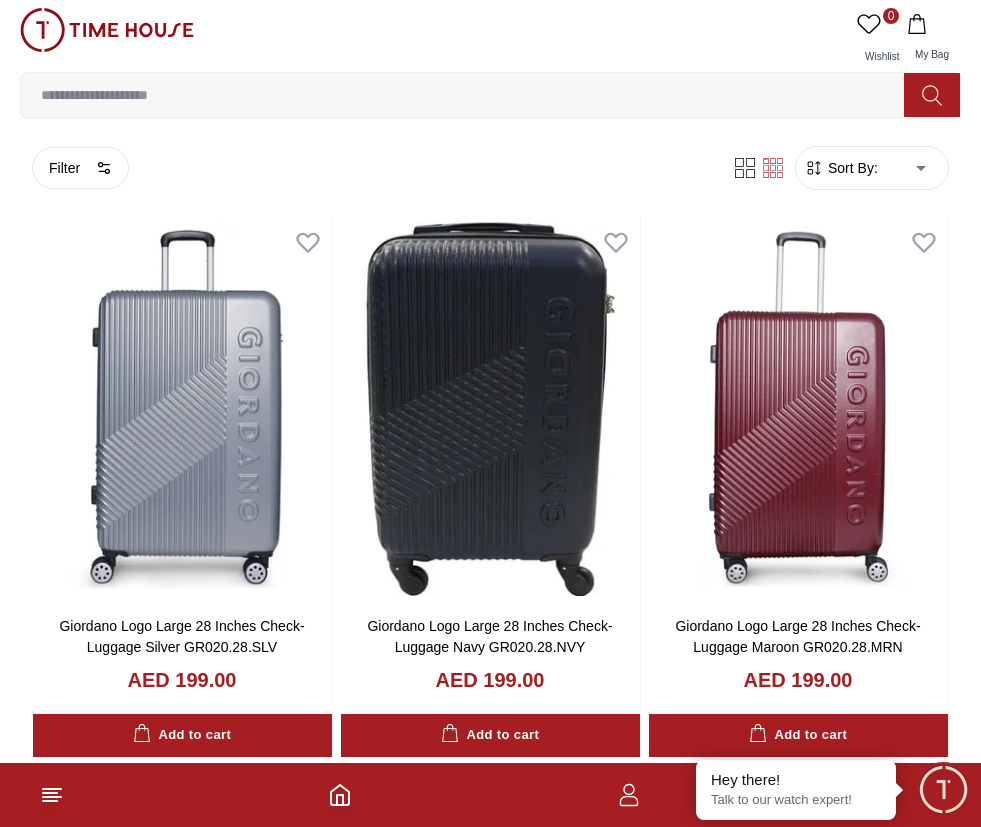 type on "*" 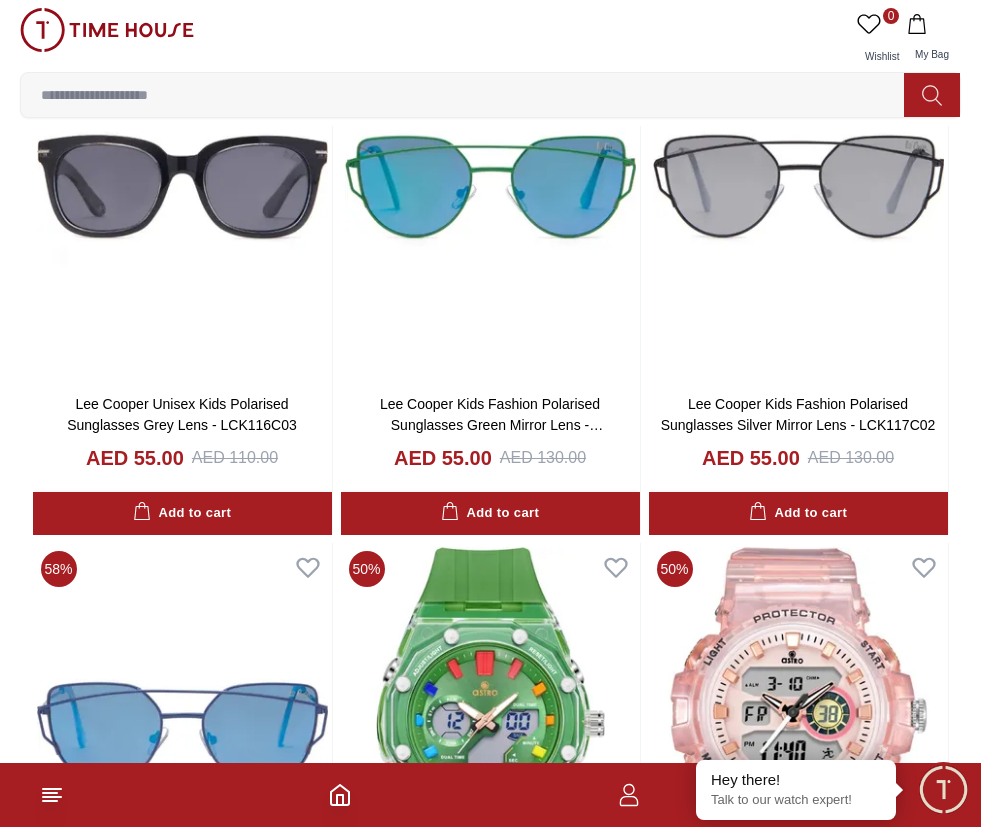 scroll, scrollTop: 7339, scrollLeft: 0, axis: vertical 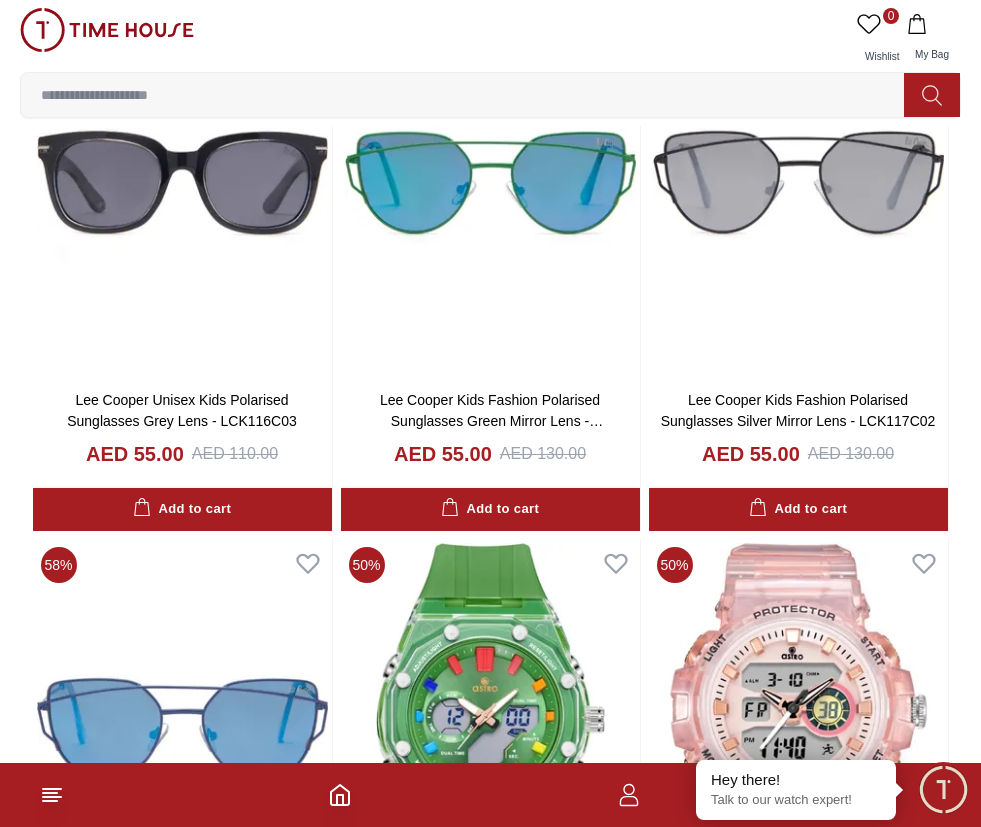 click at bounding box center [107, 30] 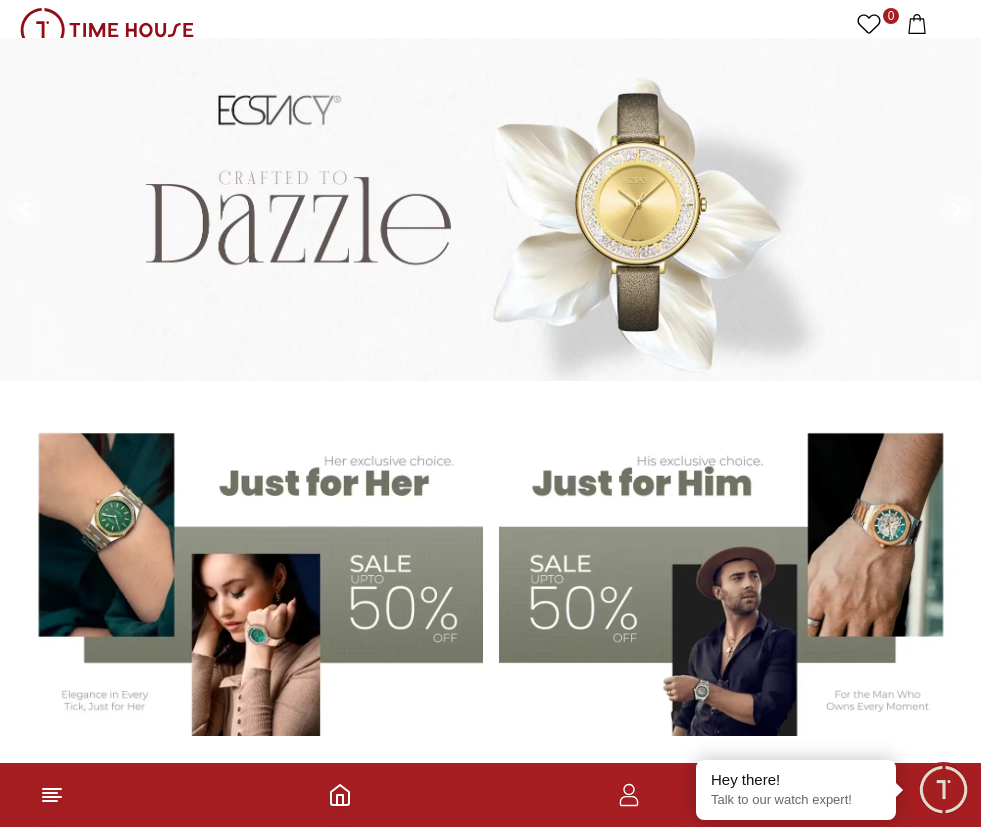 scroll, scrollTop: 200, scrollLeft: 0, axis: vertical 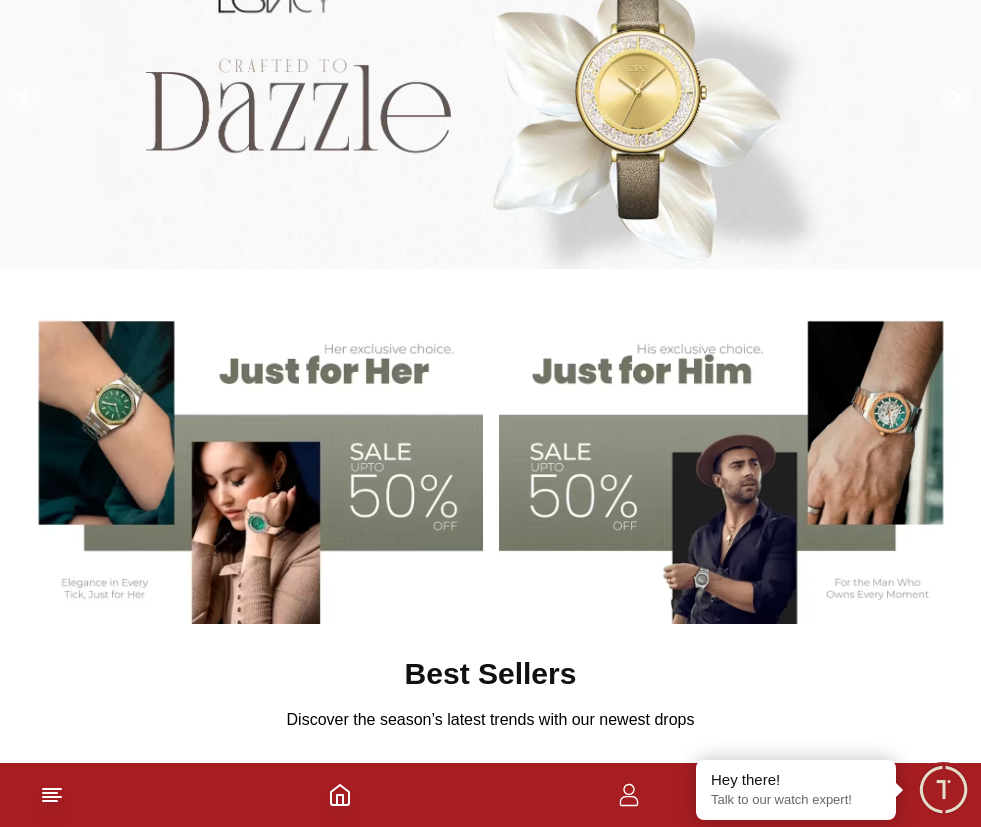 click at bounding box center (251, 463) 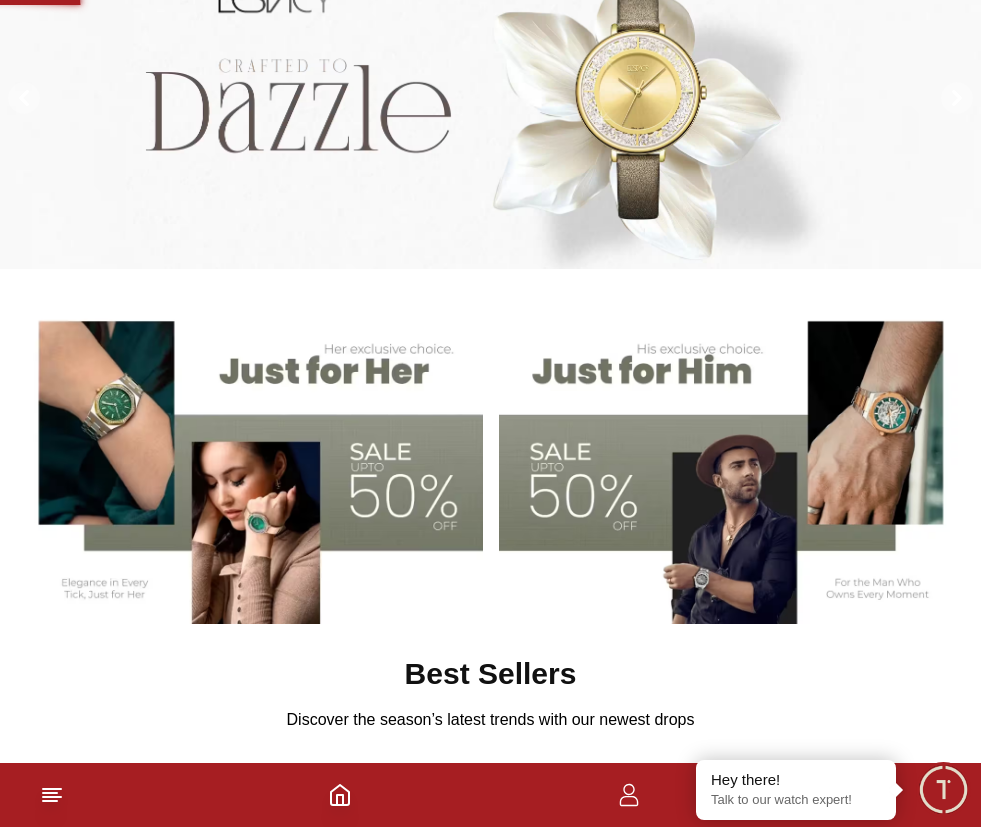 scroll, scrollTop: 0, scrollLeft: 0, axis: both 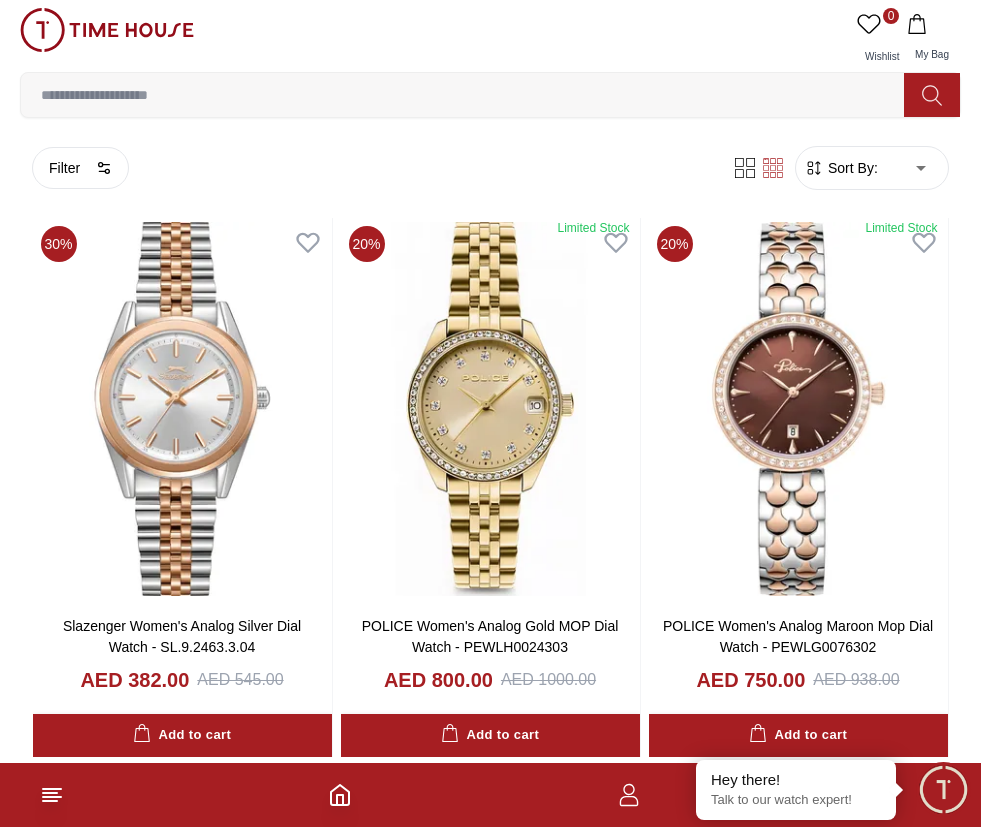 drag, startPoint x: 869, startPoint y: 169, endPoint x: 864, endPoint y: 183, distance: 14.866069 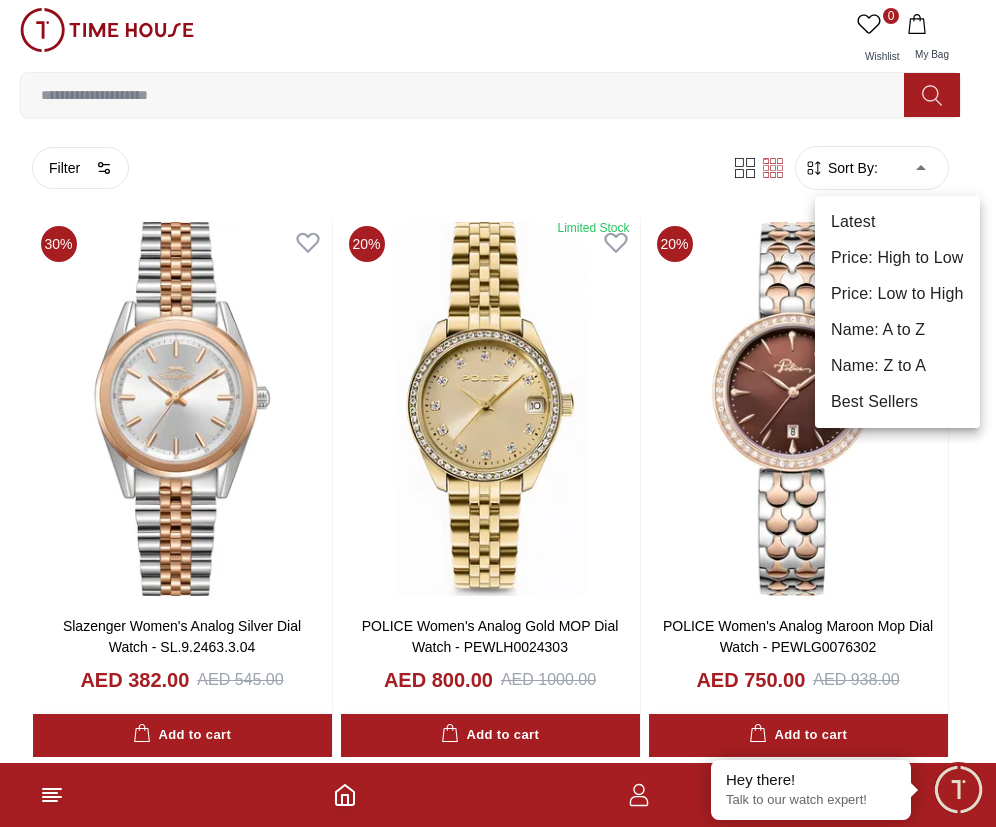 click on "100% Genuine products with International Warranty Shop From UAE | العربية |     Currency    | 0 Wishlist My Bag Help Our Stores My Account 0 Wishlist My Bag Home    Filter By Clear Brands Lee Cooper Slazenger Kenneth Scott Ecstacy CASIO CITIZEN GUESS [BRAND] Police G-Shock Ciga Design Case Diameter (Mm) 36 40 34 33.2 36.3 29.8 31.1 34.4 37.4 35.2 34.9 Band Material Metal Silicone Leather Stainless Steel Brushed With Polished Middle Link Stainless Steel Genuine Leather Genuine Leather  Acetate Resin Stainless steel Calf Leather Band Closure Clasp Buckle Tang Buckle Free Adjust Butterfly Buckle Butterfly Clasp Adjustable Clasp Deployment Clasp Triple-fold Clasp Deployment Clasp with Push Button Three-fold clasp with push button release Deployment with Push Button Release Screen Type Amoled TFT LCD Display Display Type Analog Automatic Mechanical Chronograph Analog-Digital Digital Smart Watch Smart Eco Drive HD-IPS Band Color Silver Green Red Black Rose Gold Gold Pink Blue Brown Men" at bounding box center (498, 2120) 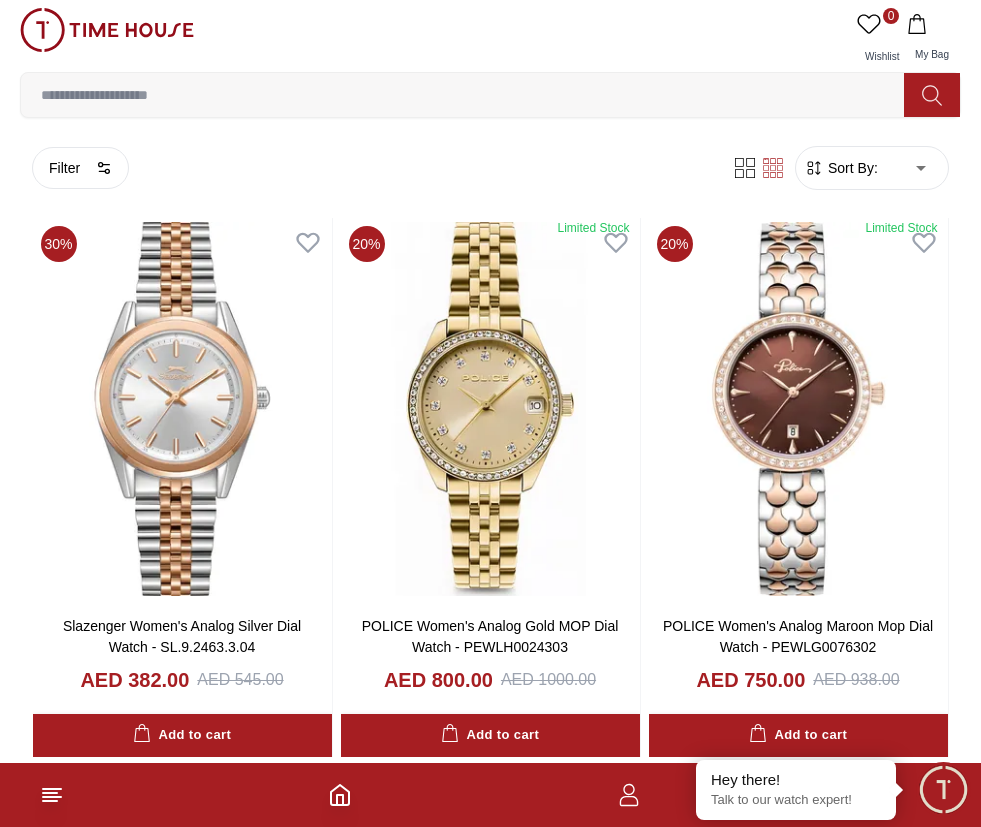 type on "*" 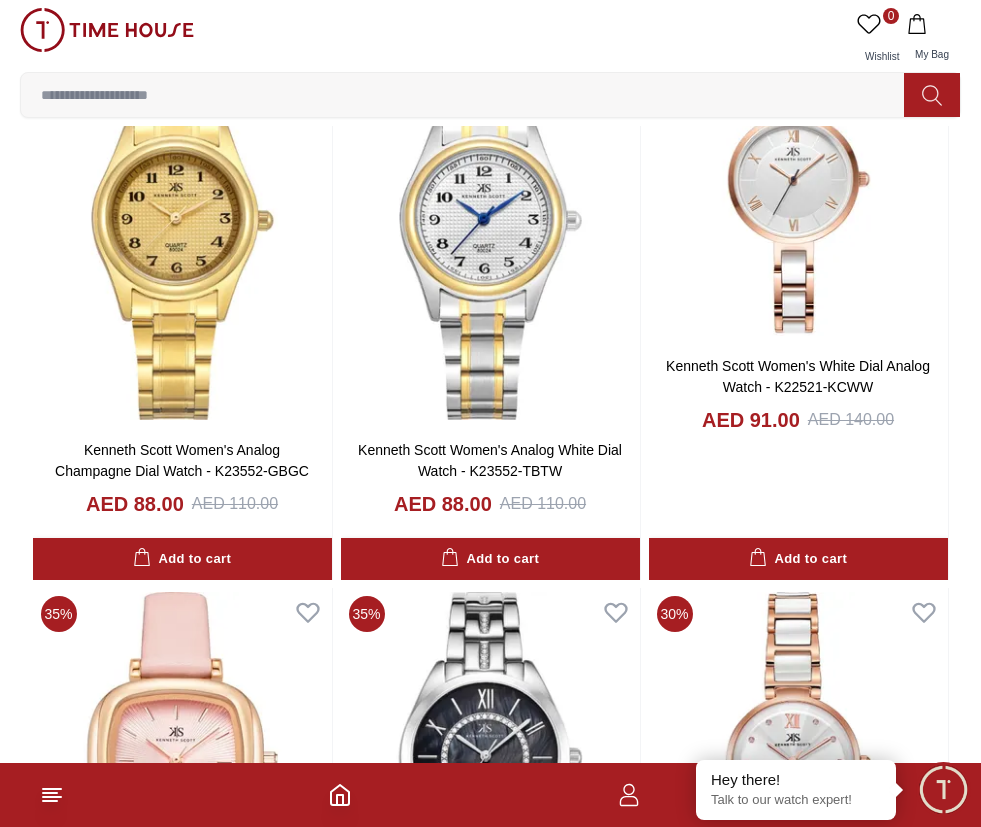 scroll, scrollTop: 4585, scrollLeft: 0, axis: vertical 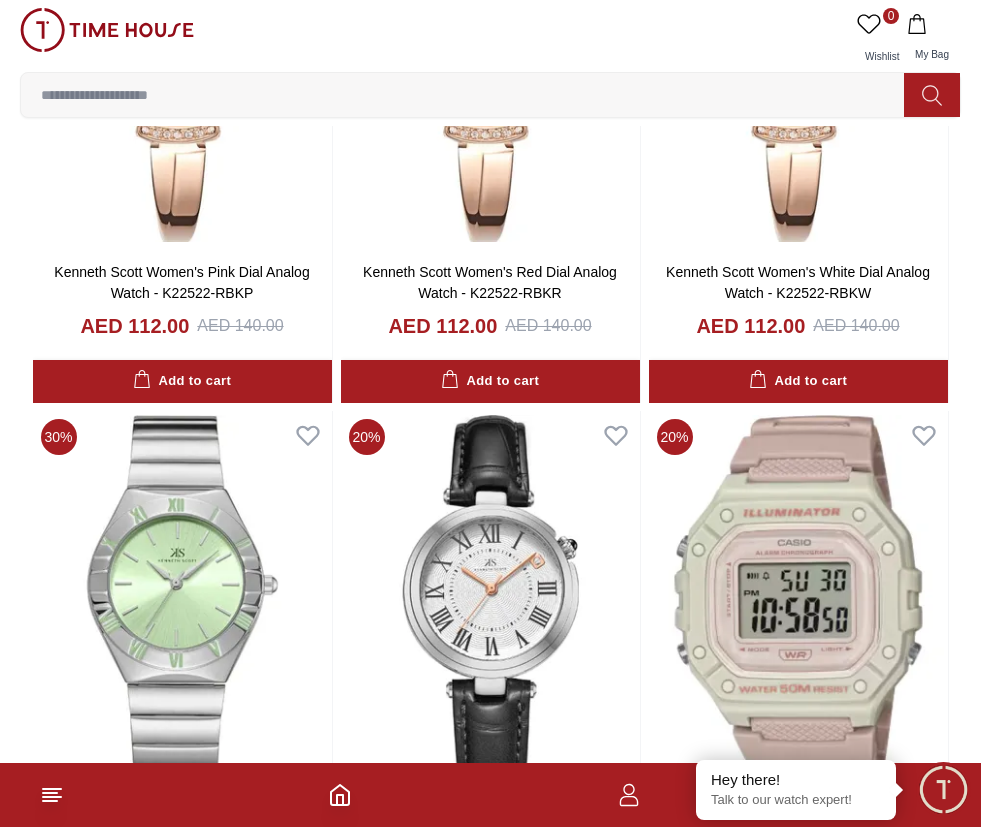 click at bounding box center [107, 30] 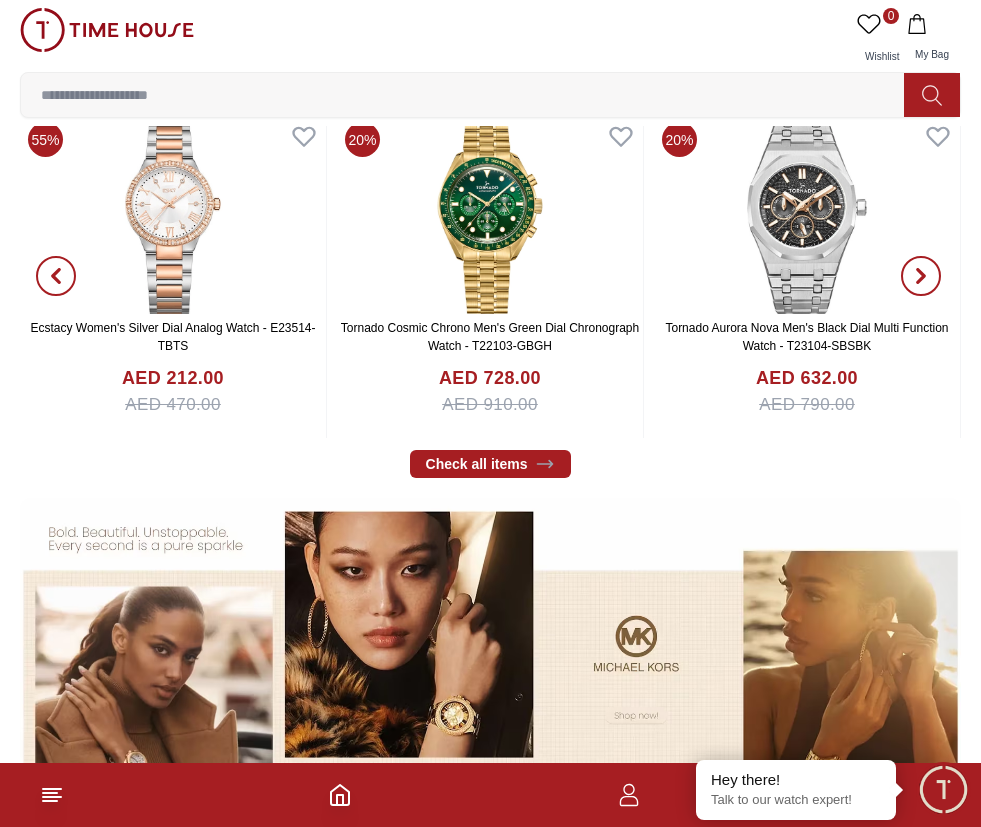 scroll, scrollTop: 1100, scrollLeft: 0, axis: vertical 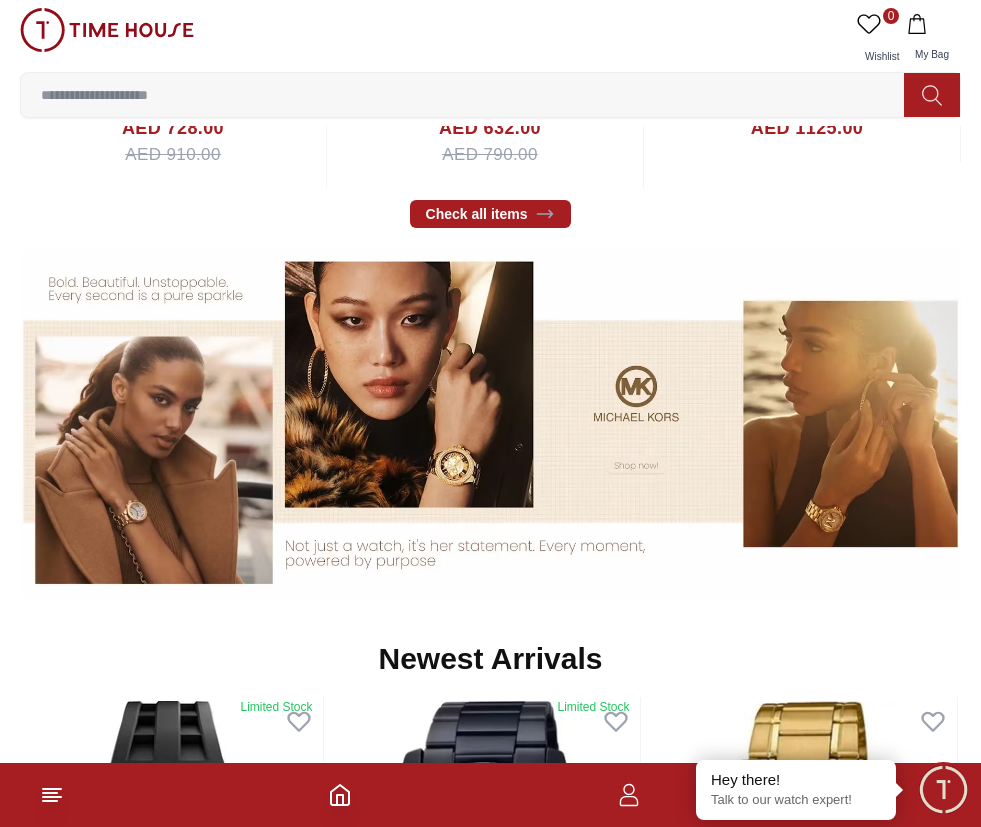 click at bounding box center (490, 424) 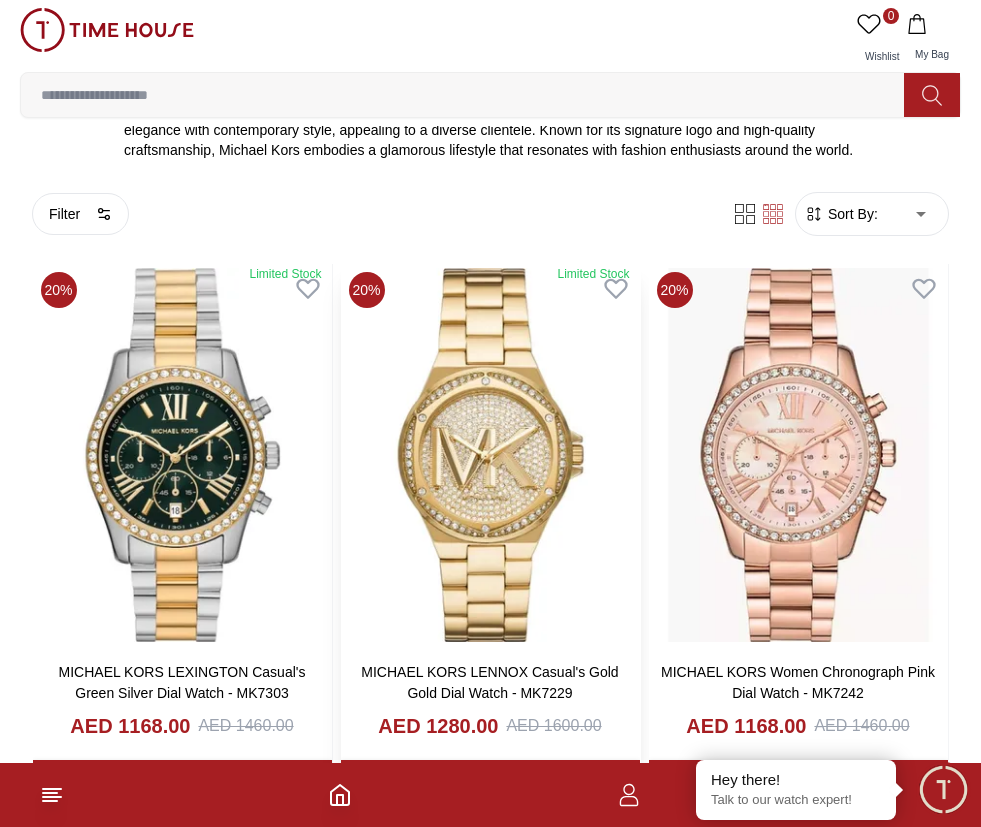 scroll, scrollTop: 500, scrollLeft: 0, axis: vertical 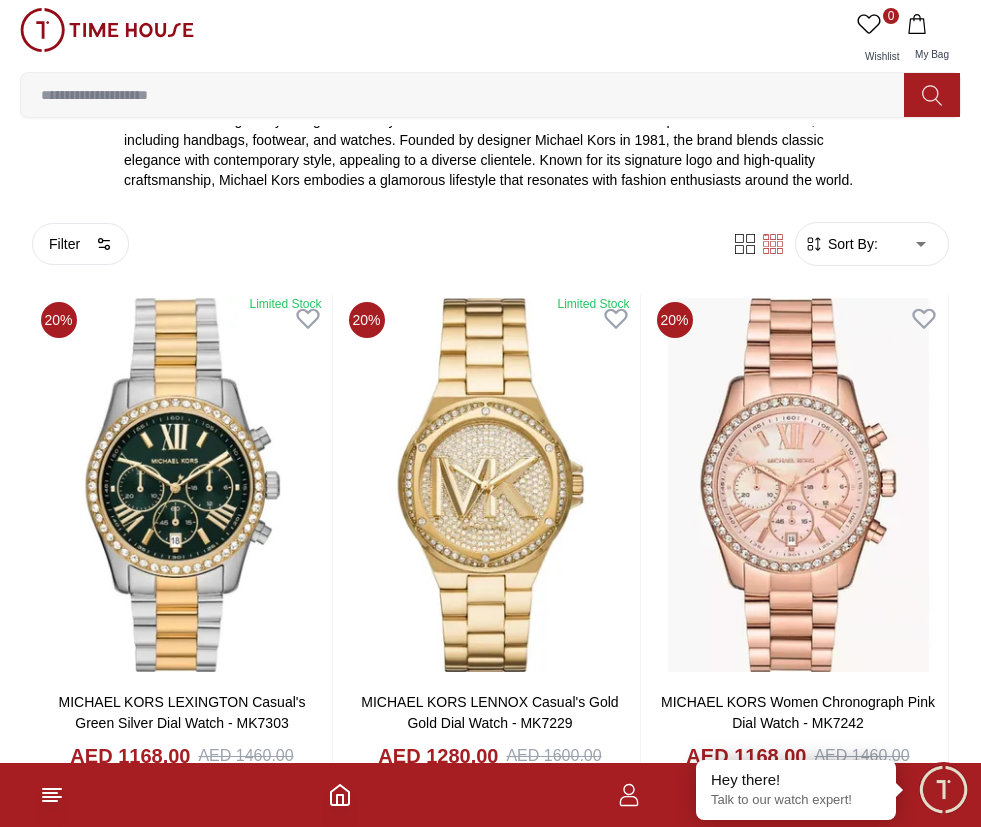 click on "100% Genuine products with International Warranty Shop From UAE | العربية |     Currency    | 0 Wishlist My Bag Help Our Stores My Account 0 Wishlist My Bag Home [BRAND] [BRAND] [BRAND] is a globally recognized luxury fashion brand celebrated for its chic and sophisticated accessories, including handbags, footwear, and watches. Founded by designer [PERSON] Kors in 1981, the brand blends classic elegance with contemporary style, appealing to a diverse clientele. Known for its signature logo and high-quality craftsmanship, [BRAND] embodies a glamorous lifestyle that resonates with fashion enthusiasts around the world.    Filter By Clear Band Material Polyurethane Alloy Brushed With Polished Middle Link Stainless Steel Acetate Mixed Display Type Analog Multi Function Chronograph Band Color Silver Black Rose Gold Pink Two Tone Black  /  Silver Black+Rosegold Pink+Rose Gold Black & Blue Tortoise Rose Gold/Silver Rosegold Dial Color Black Silver Black with Gold Markings Pink 10" at bounding box center [490, 788] 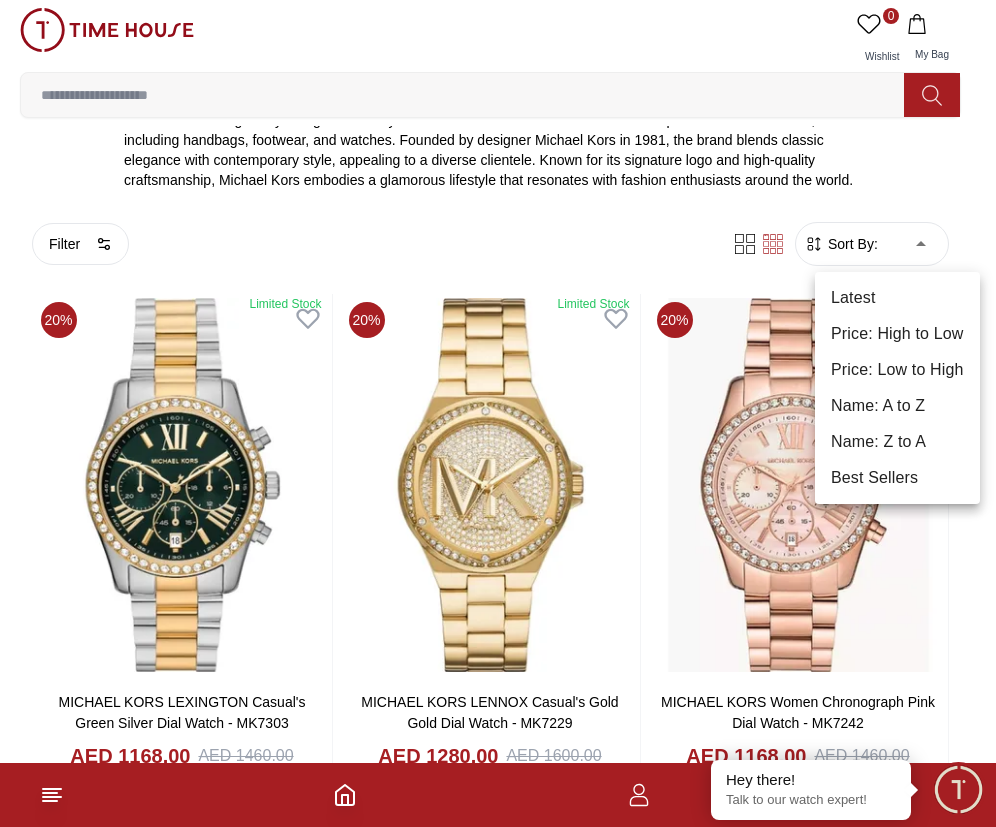 click on "Price: Low to High" at bounding box center (897, 370) 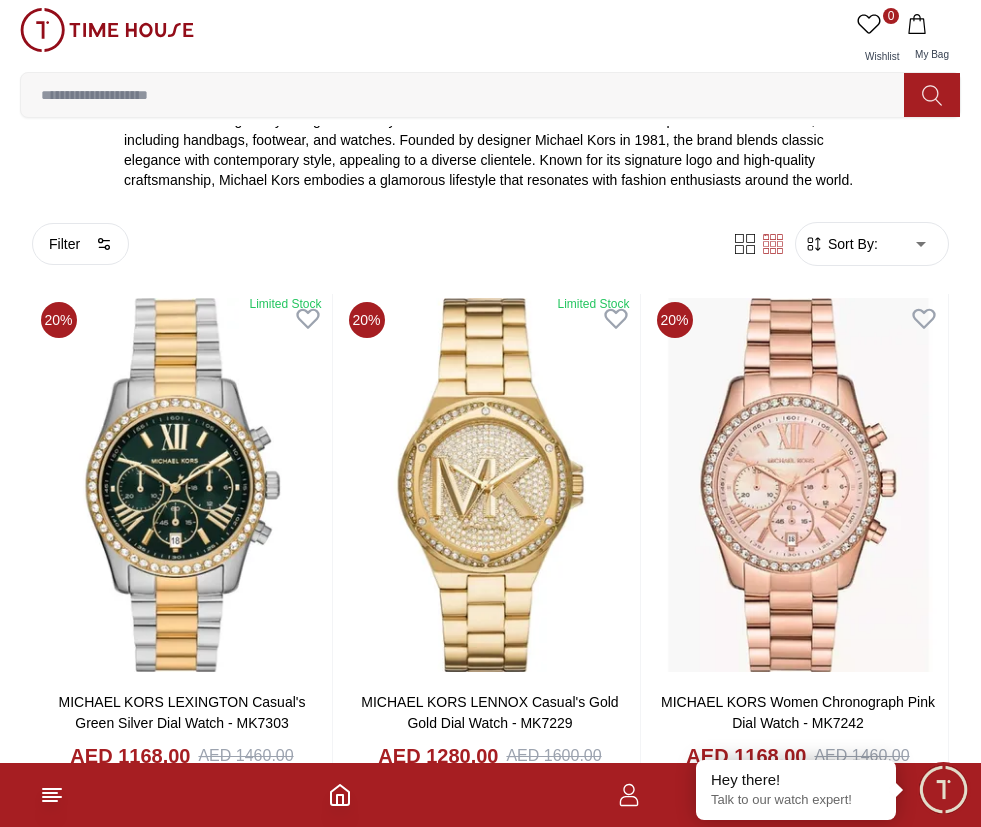 type on "*" 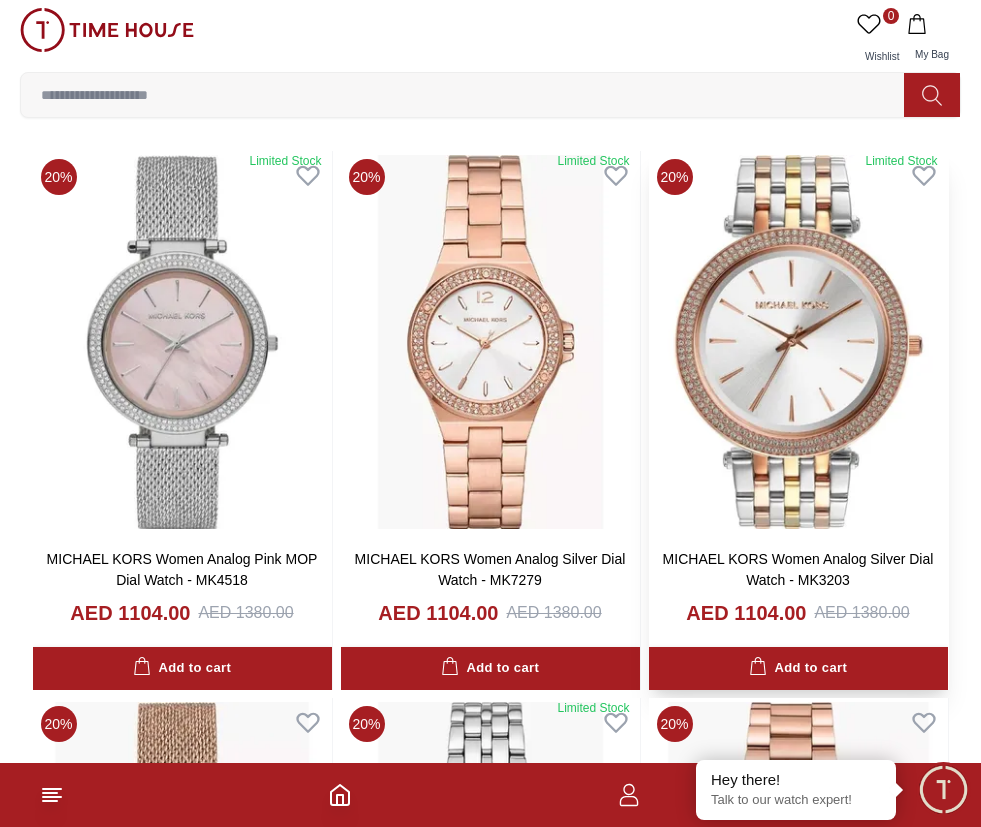 scroll, scrollTop: 245, scrollLeft: 0, axis: vertical 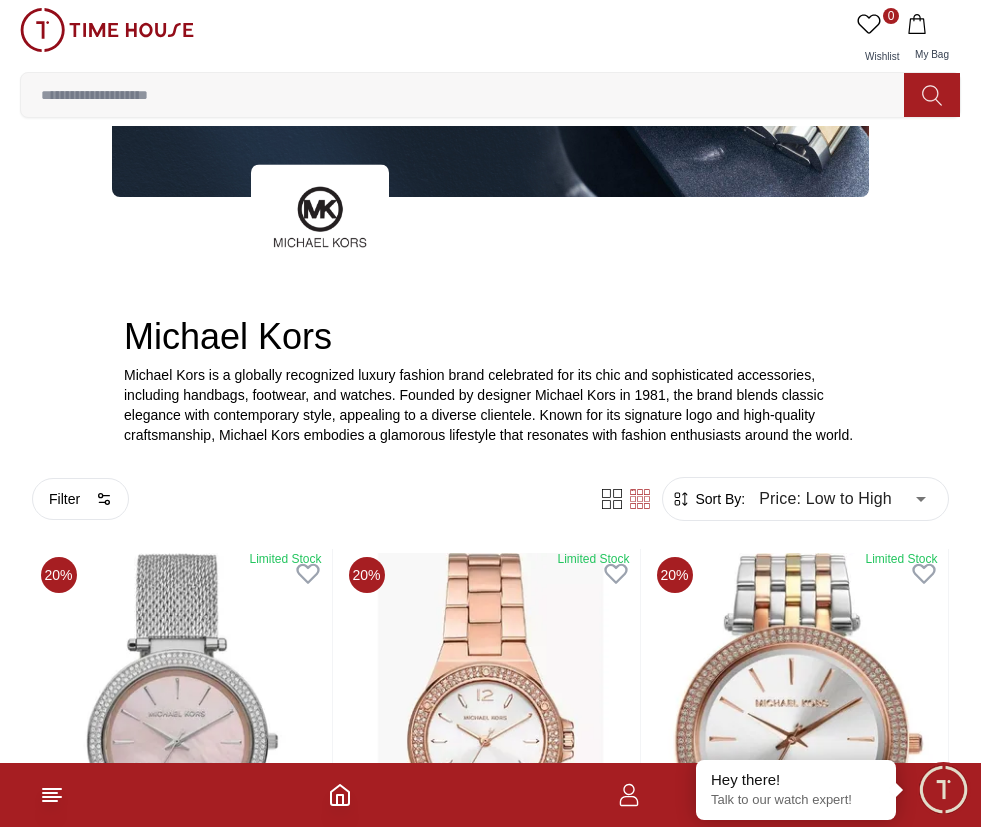 click at bounding box center [107, 30] 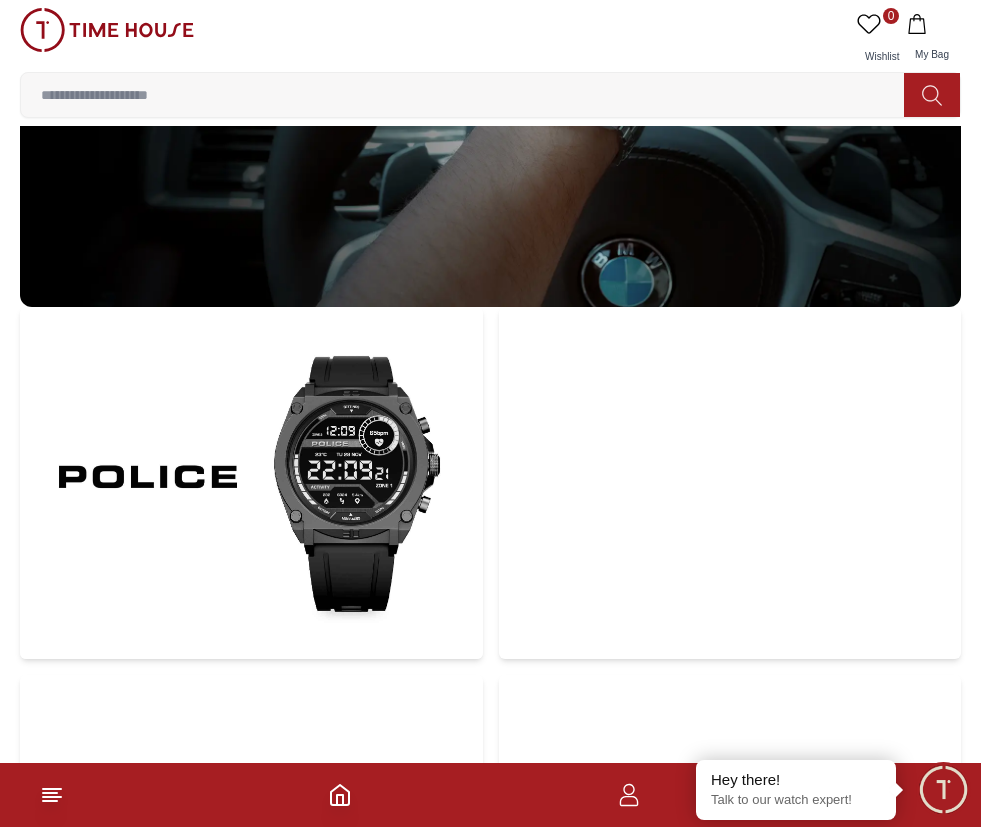 scroll, scrollTop: 5800, scrollLeft: 0, axis: vertical 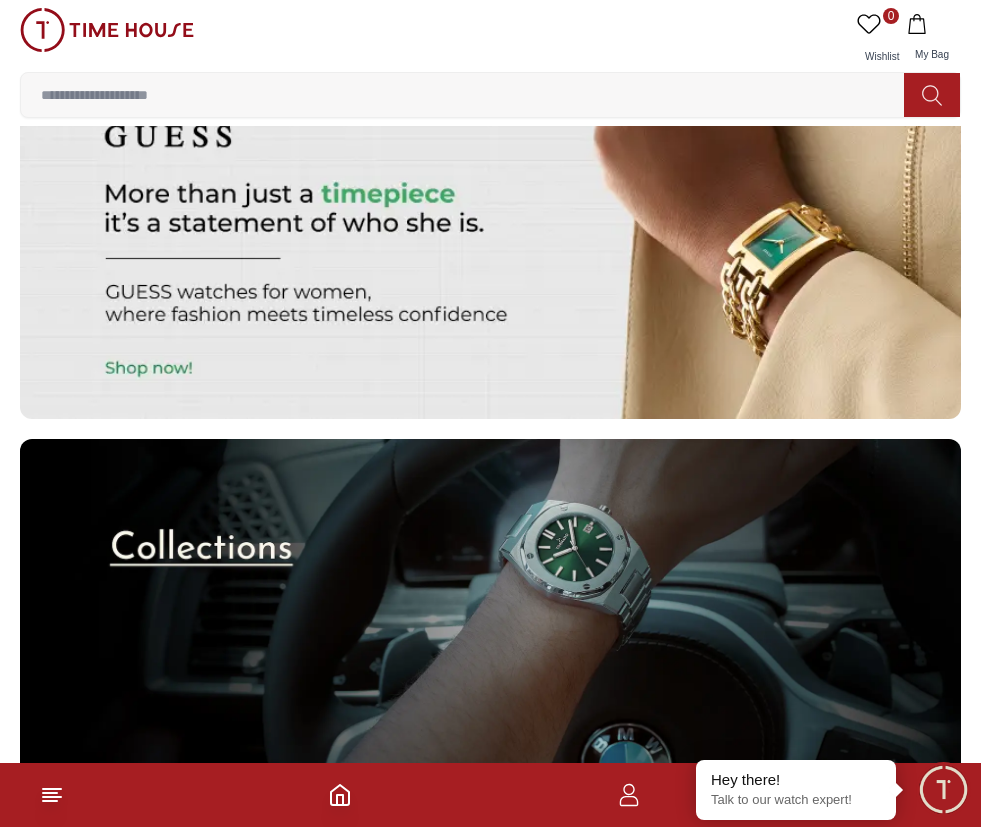 click at bounding box center (490, 246) 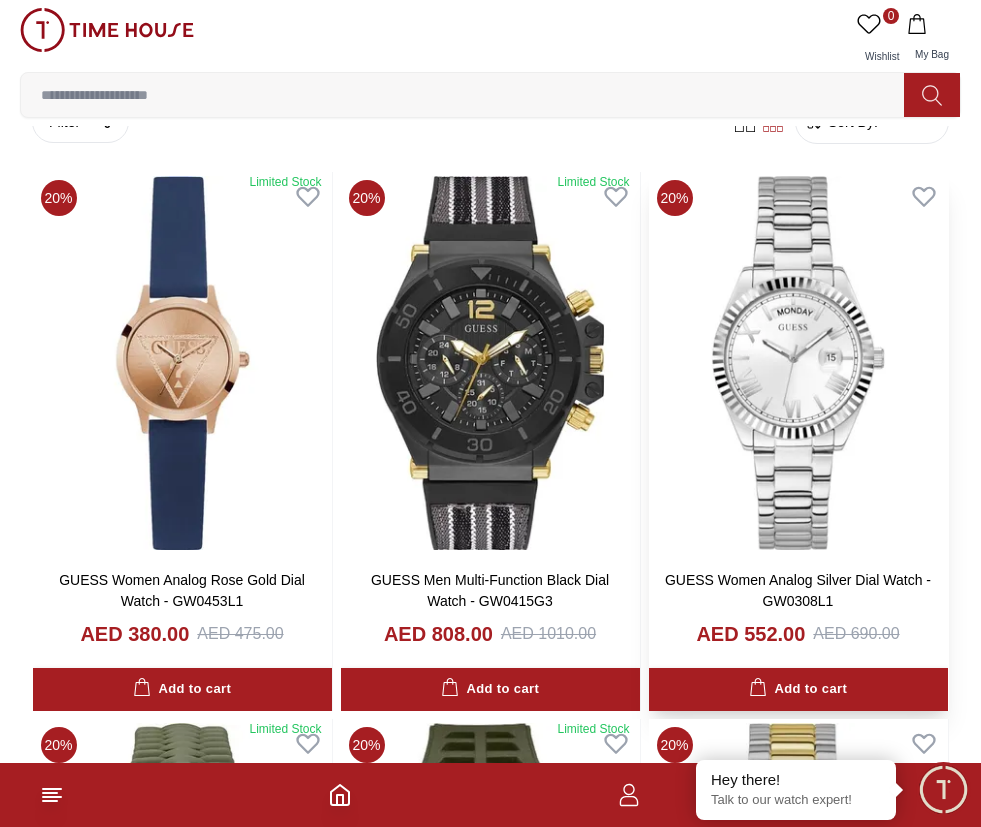 scroll, scrollTop: 500, scrollLeft: 0, axis: vertical 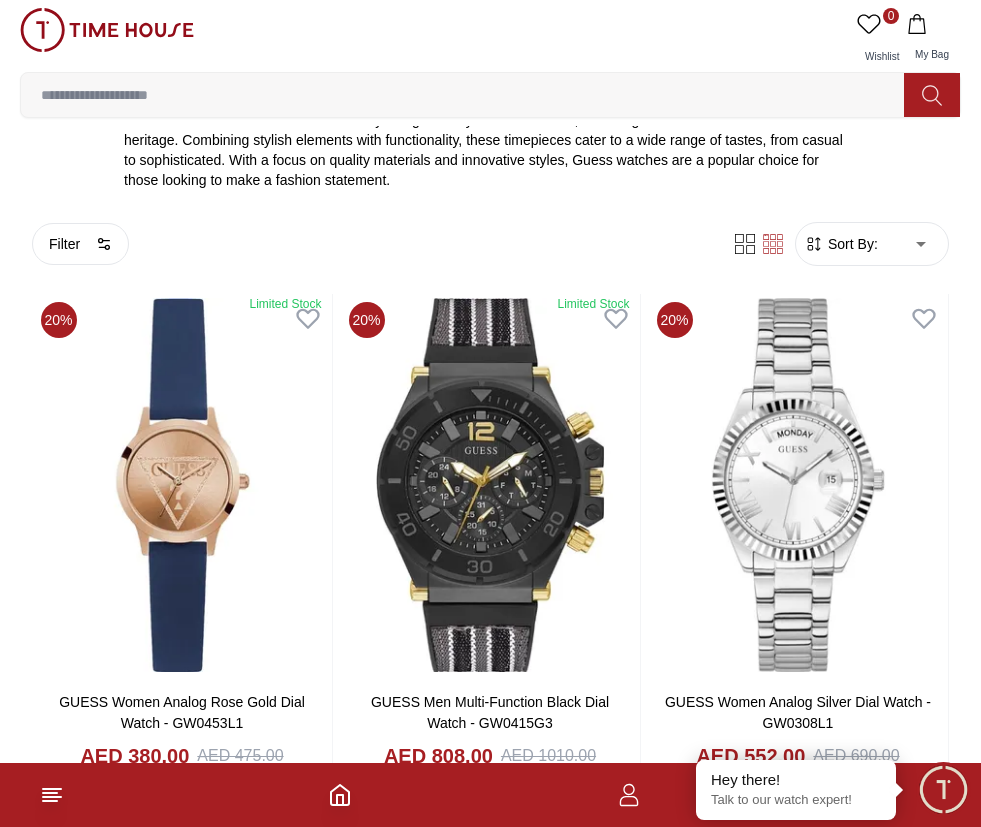 click on "Sort By:" at bounding box center (851, 244) 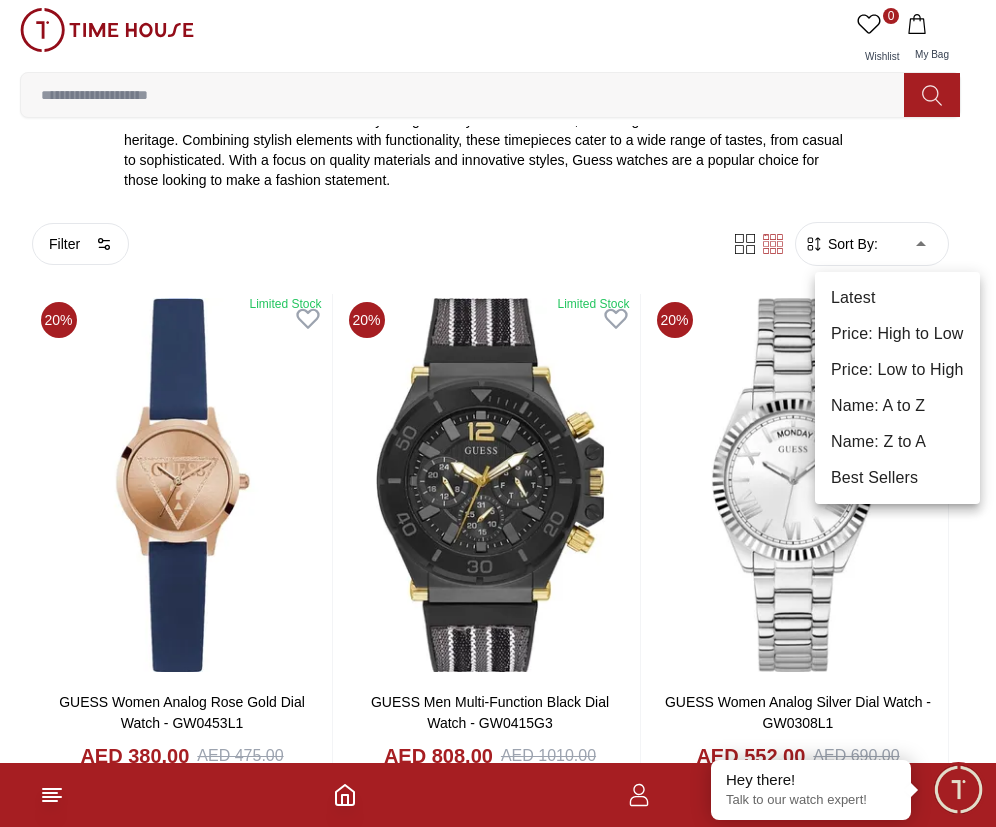 click on "Price: Low to High" at bounding box center (897, 370) 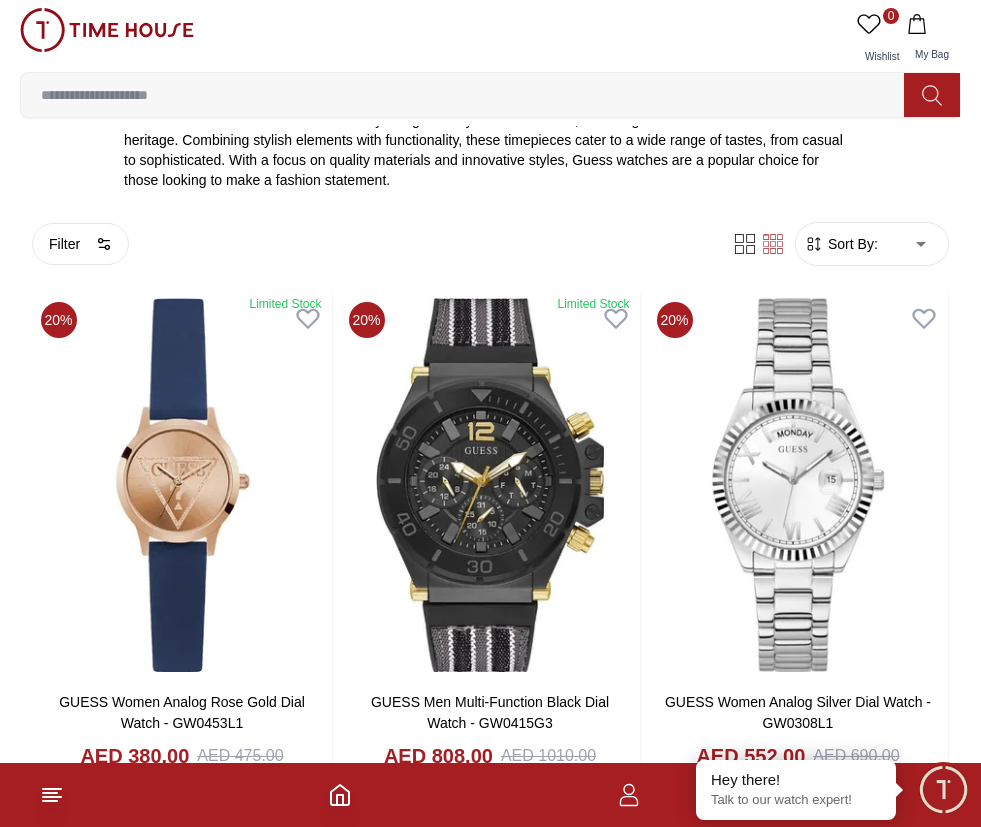 type on "*" 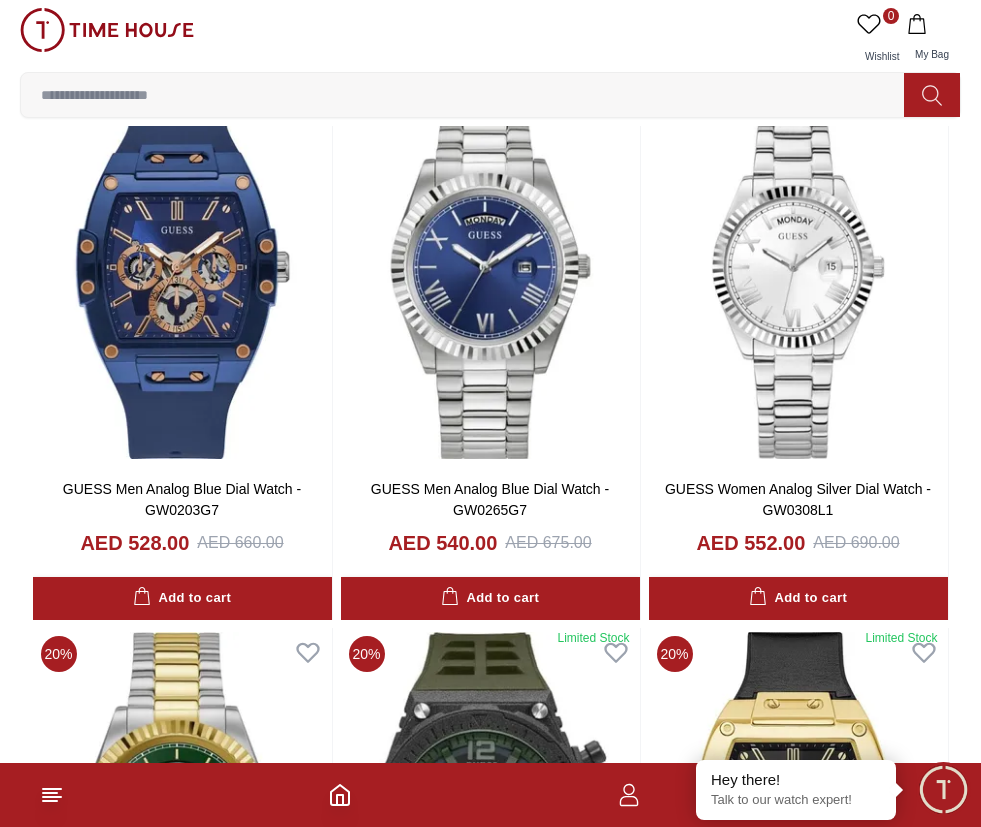 scroll, scrollTop: 1192, scrollLeft: 0, axis: vertical 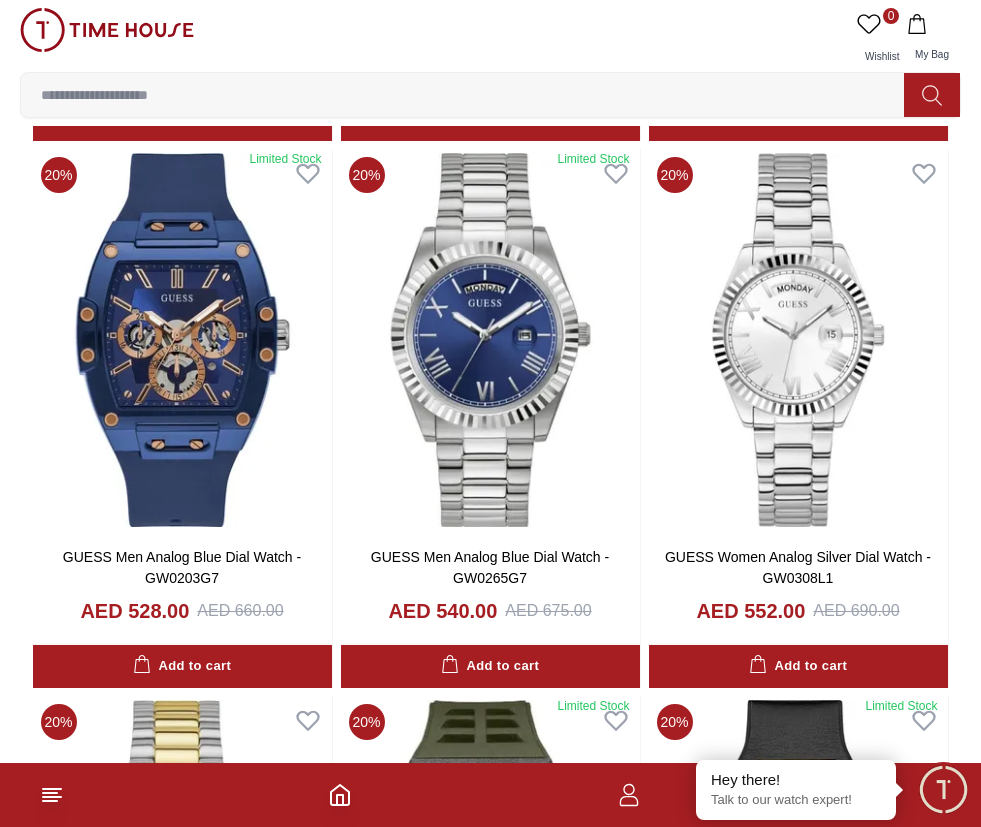 click at bounding box center (107, 30) 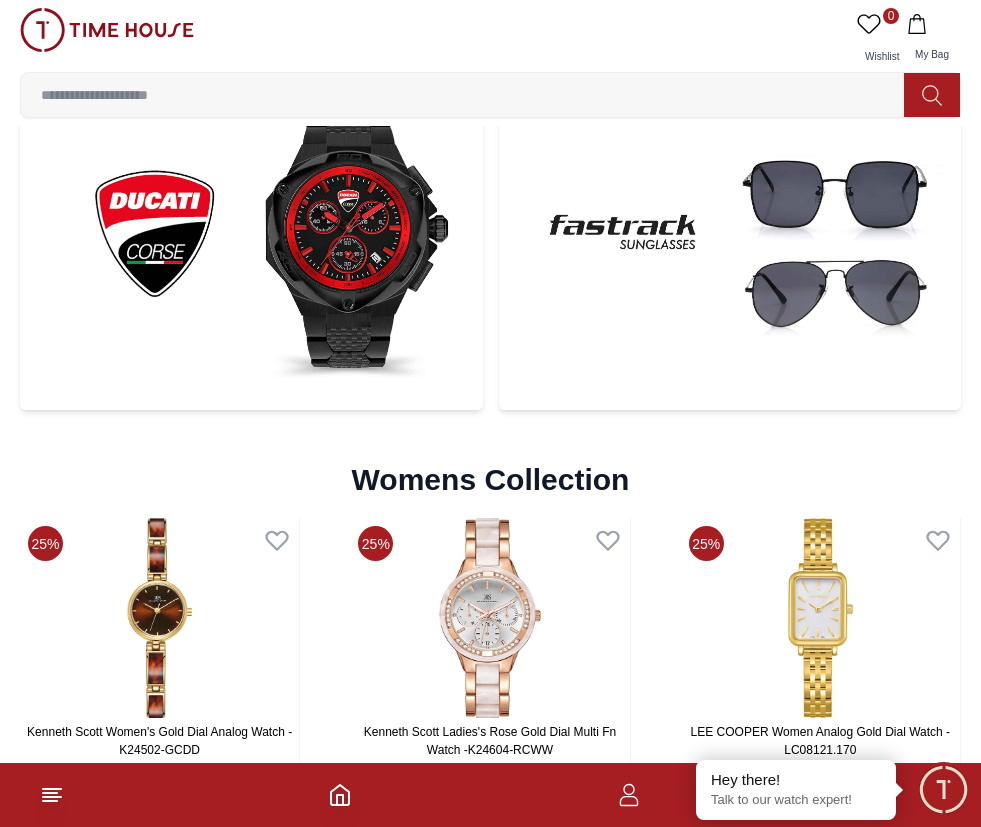scroll, scrollTop: 7202, scrollLeft: 0, axis: vertical 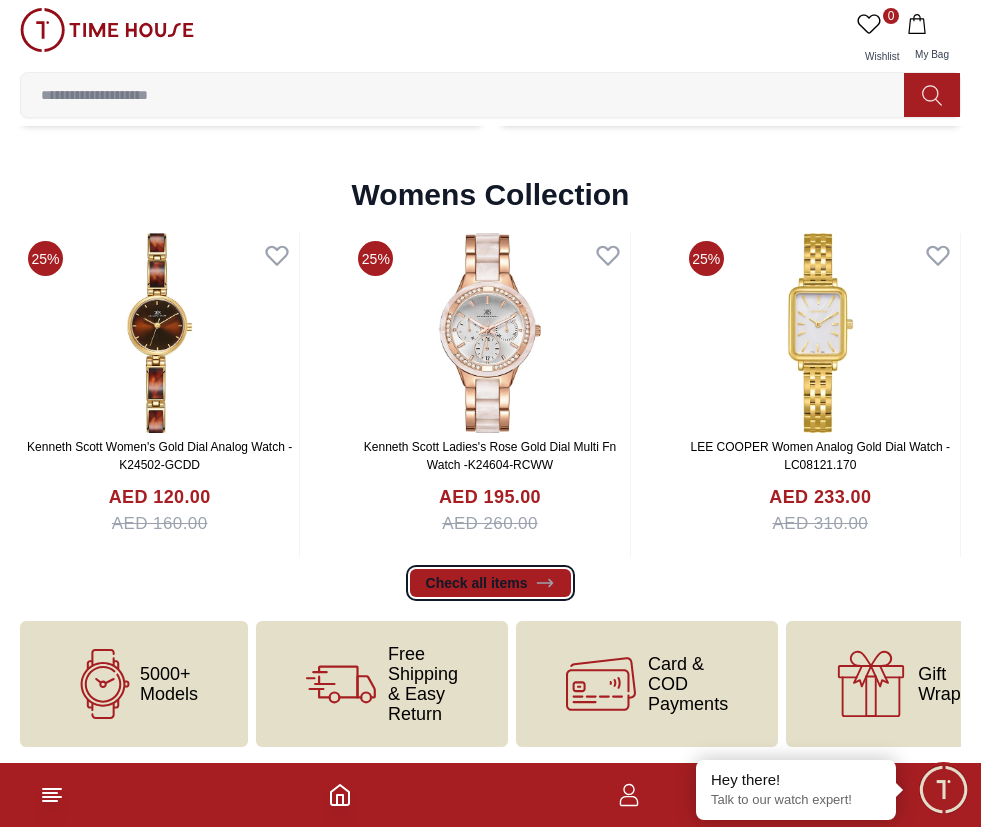click on "Check all items" at bounding box center (491, 583) 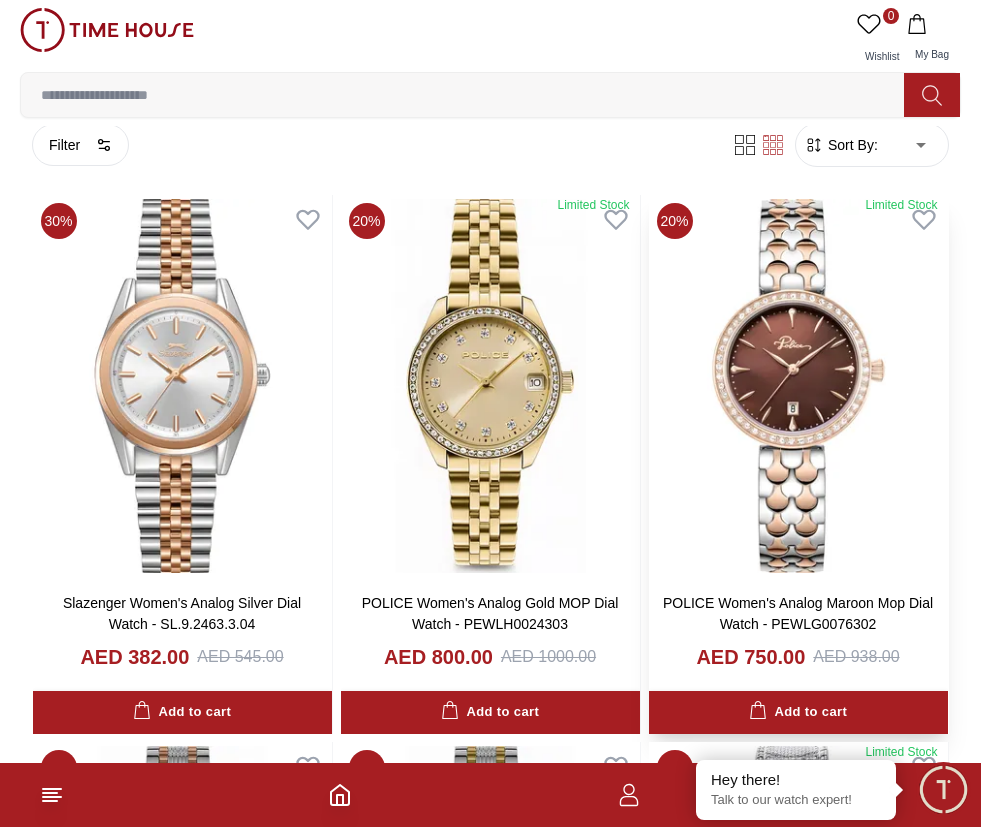 scroll, scrollTop: 0, scrollLeft: 0, axis: both 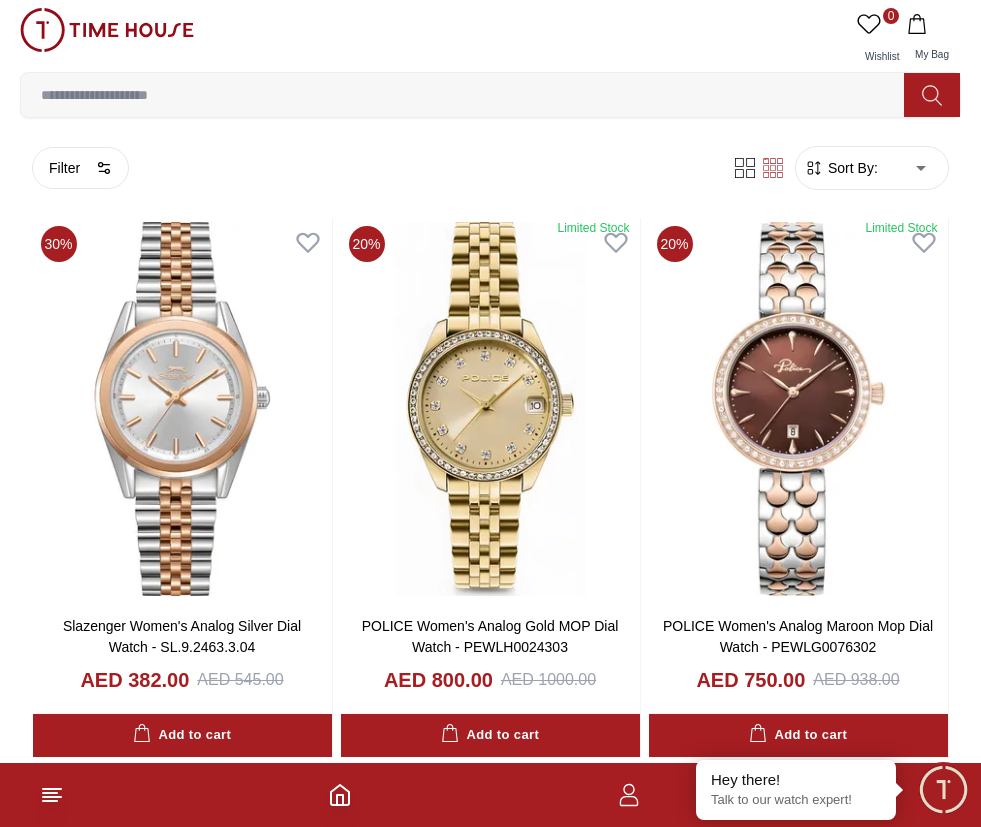 click on "100% Genuine products with International Warranty Shop From UAE | العربية |     Currency    | 0 Wishlist My Bag Help Our Stores My Account 0 Wishlist My Bag Home Women-Womens Watches-Analog    Filter By Clear Brands Lee Cooper Slazenger Kenneth Scott Ecstacy CASIO CITIZEN GUESS [BRAND] Police G-Shock Color Black Green Blue Red Dark Blue Silver Rose Gold Grey White Mop White White / Rose Gold Silver / Silver Silver / Gold Silver / Rose Gold Black / Black Black / Rose Gold Gold Yellow Dark Green Brown White / Silver Light Blue Black / Rose Gold Black / Grey White Mop / Silver Blue / Rose Gold Pink Purple Black  / Rose Gold Blue / Blue Navy Blue Blue / Silver Champagne White / Gold Black  Ivory O.Green Peach Green / Silver MOP Light blue Dark green Light green Rose gold Silver / White / Rose Gold Black / Pink Beige Green Sunray  Rose Gold Sunray  Blue MOP Rose Gold MOP MOP / Rose Gold Green MOP Champagne MOP Pink MOP Black MOP Burgundy MOP White MOP Rose Gold Band Closure Clasp Buckle Tang Buckle G-Link Red" at bounding box center [490, 2120] 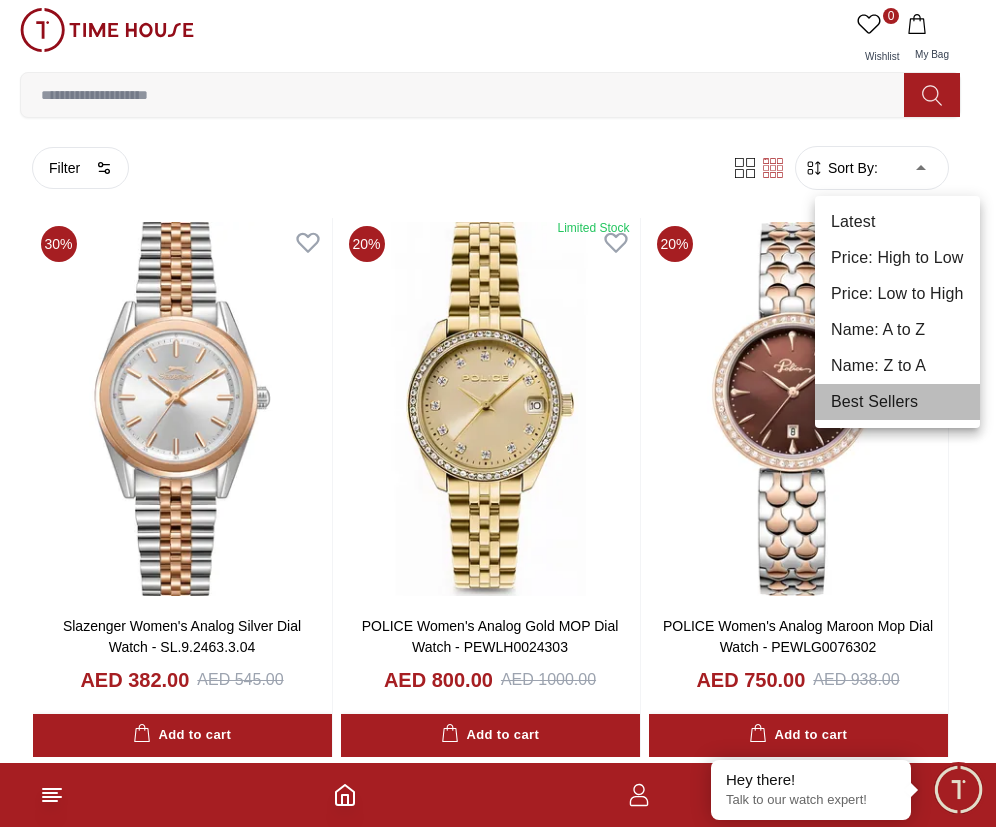 click on "Best Sellers" at bounding box center [897, 402] 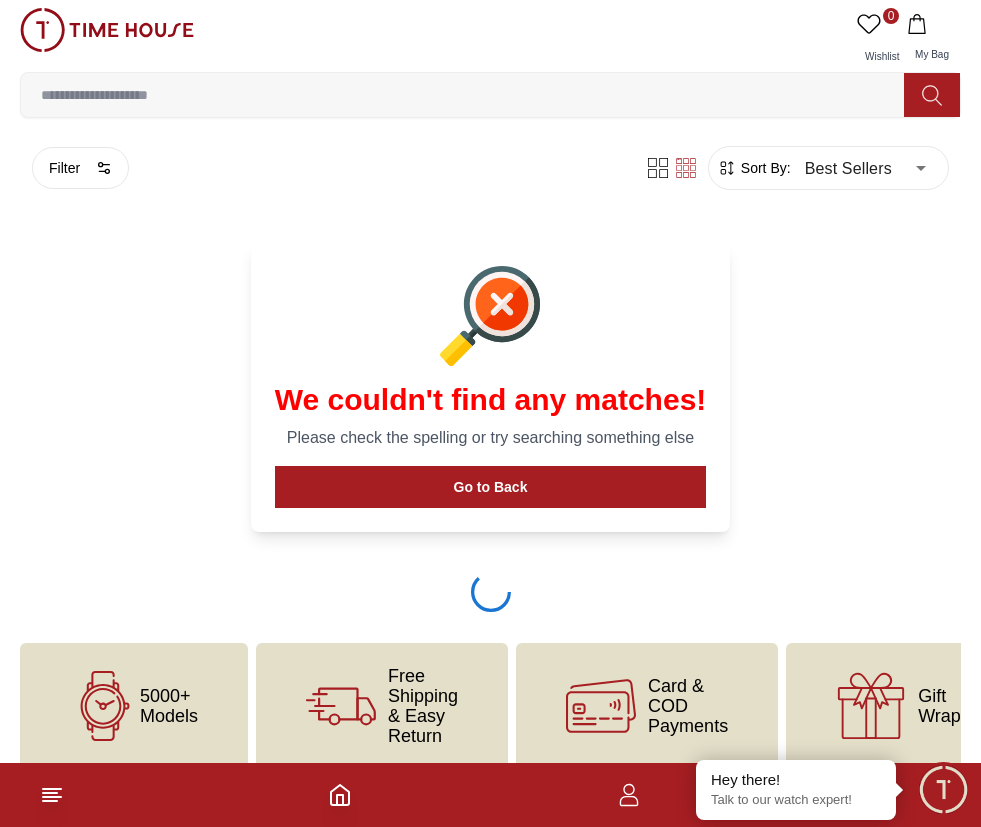 type on "*" 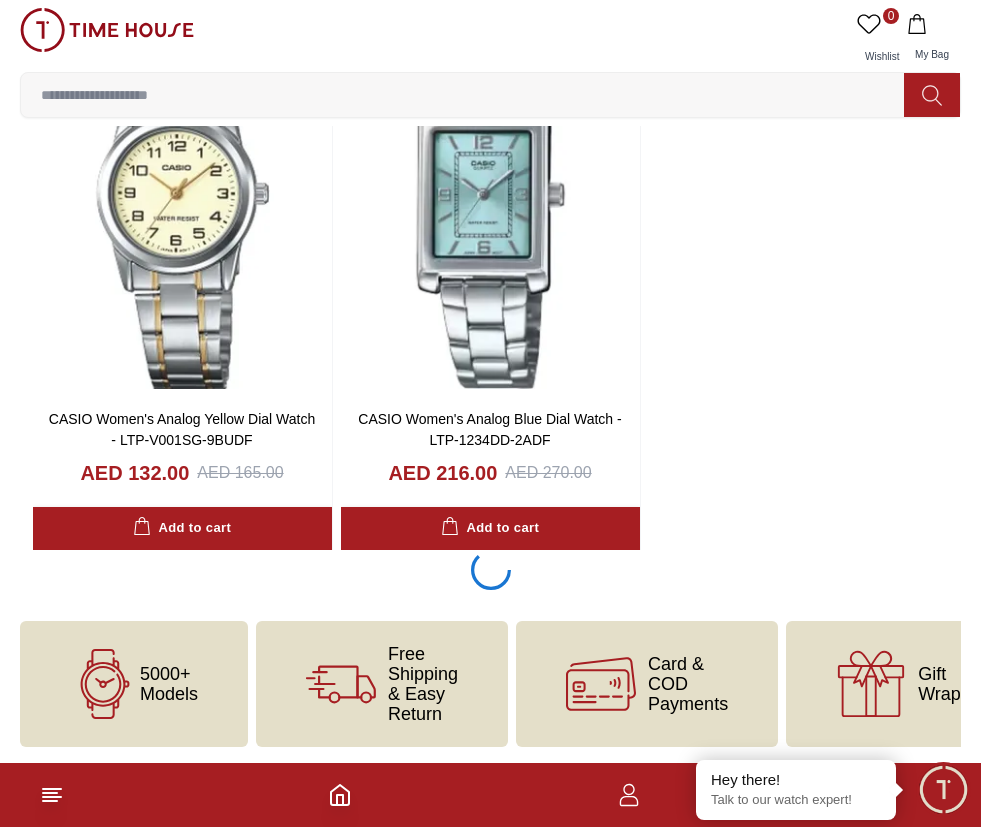 scroll, scrollTop: 3509, scrollLeft: 0, axis: vertical 